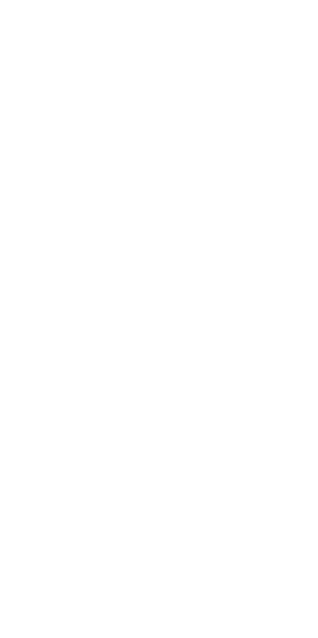 scroll, scrollTop: 0, scrollLeft: 0, axis: both 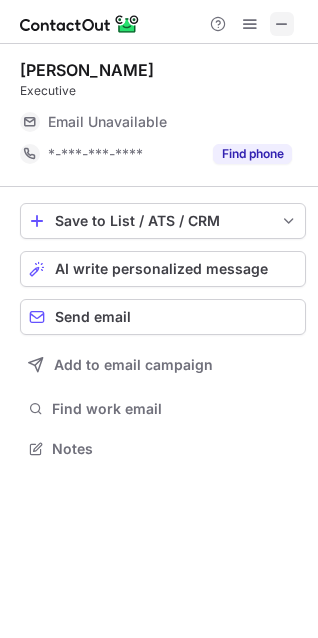 click at bounding box center [282, 24] 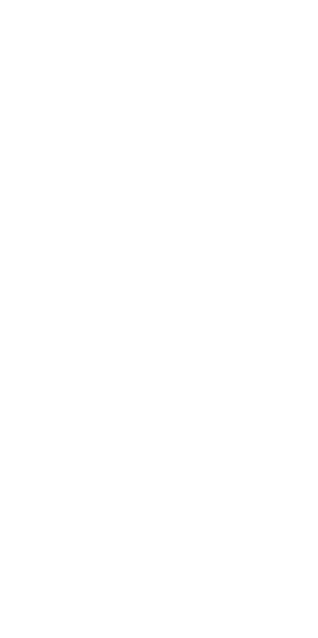 scroll, scrollTop: 0, scrollLeft: 0, axis: both 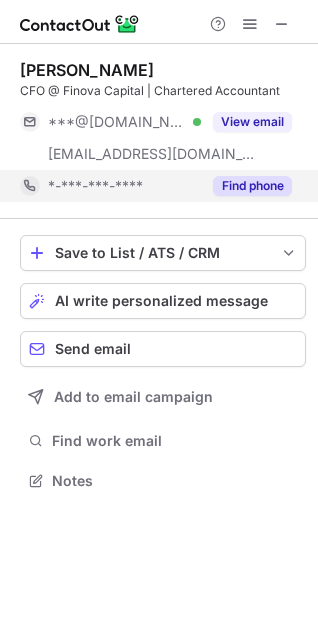 click on "Find phone" at bounding box center (252, 186) 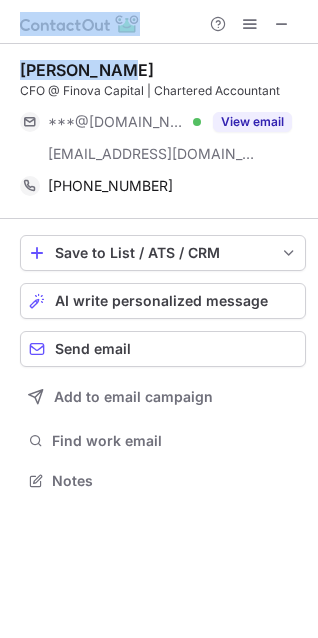 drag, startPoint x: 133, startPoint y: 67, endPoint x: -7, endPoint y: 65, distance: 140.01428 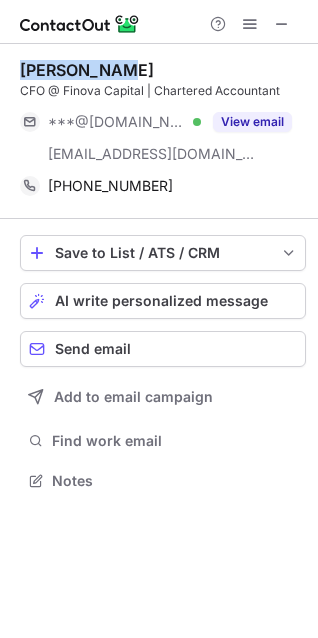 drag, startPoint x: 147, startPoint y: 72, endPoint x: 15, endPoint y: 72, distance: 132 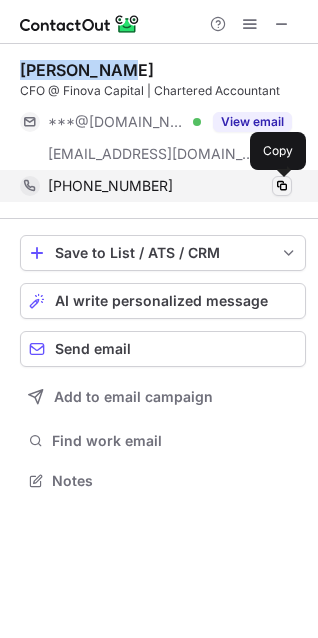 click at bounding box center [282, 186] 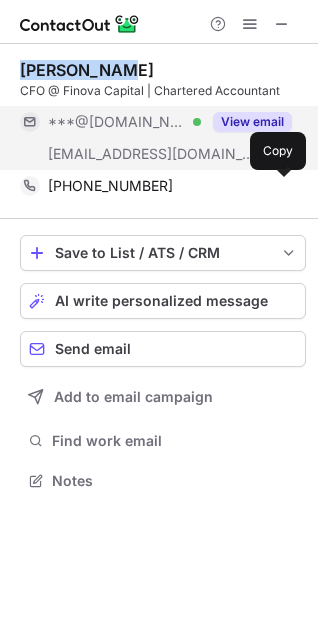 click on "View email" at bounding box center (252, 122) 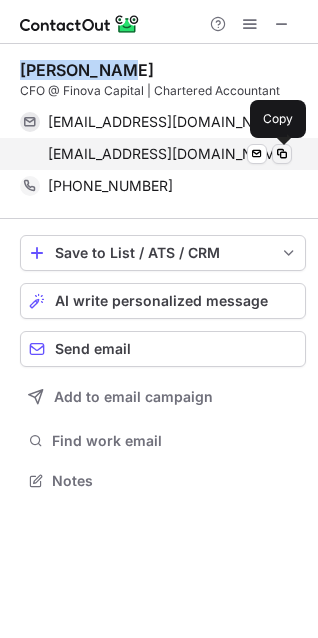click at bounding box center [282, 154] 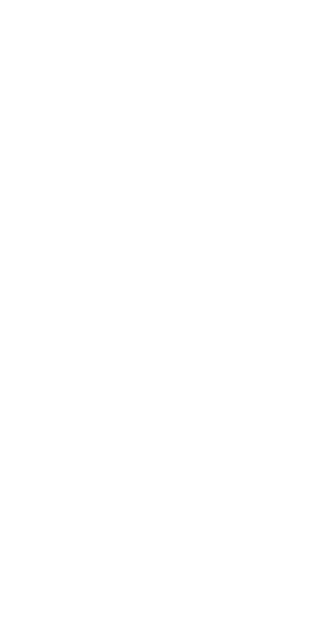 scroll, scrollTop: 0, scrollLeft: 0, axis: both 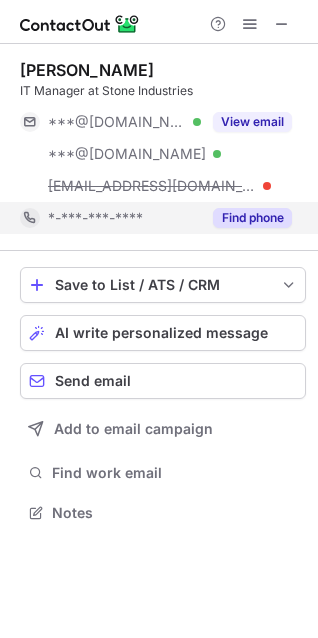 click on "Find phone" at bounding box center [252, 218] 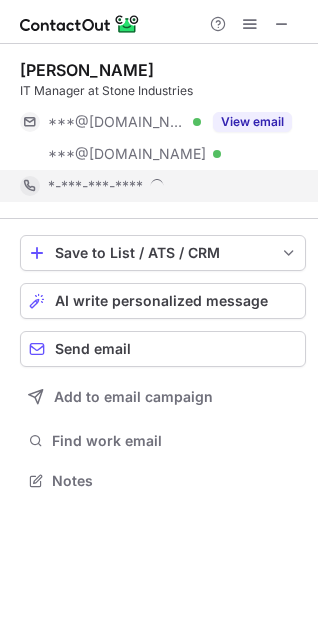 scroll, scrollTop: 466, scrollLeft: 318, axis: both 